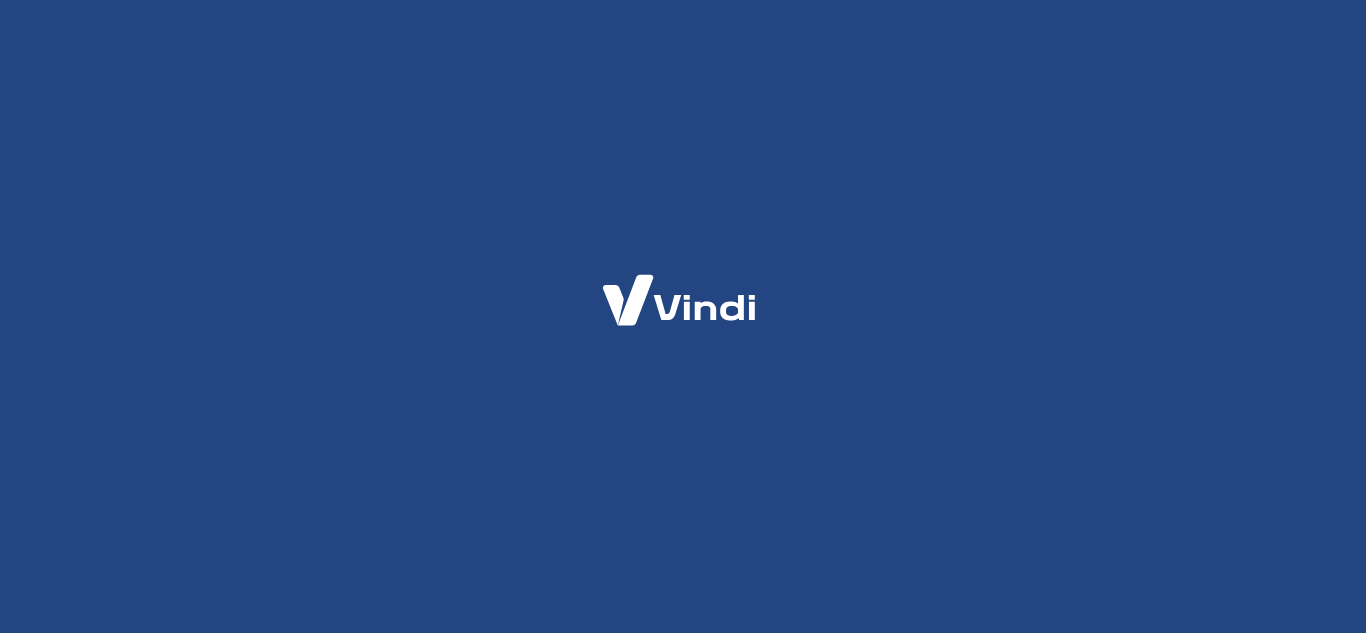 scroll, scrollTop: 0, scrollLeft: 0, axis: both 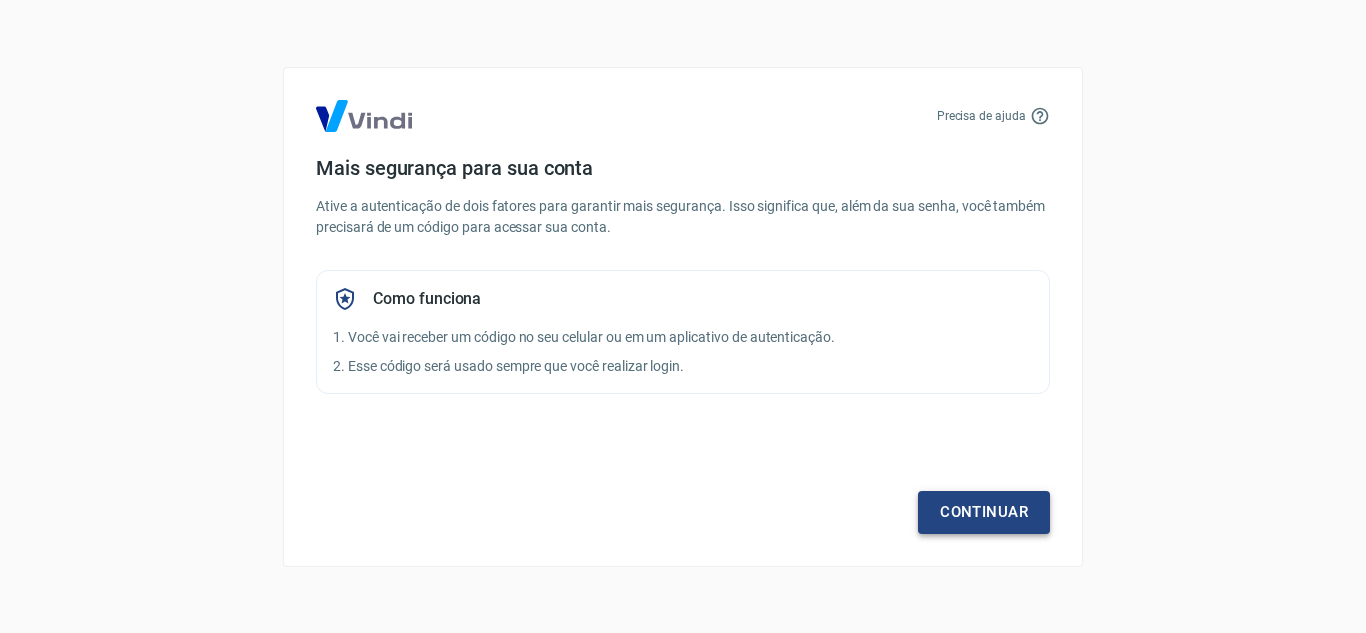 click on "Continuar" at bounding box center (984, 512) 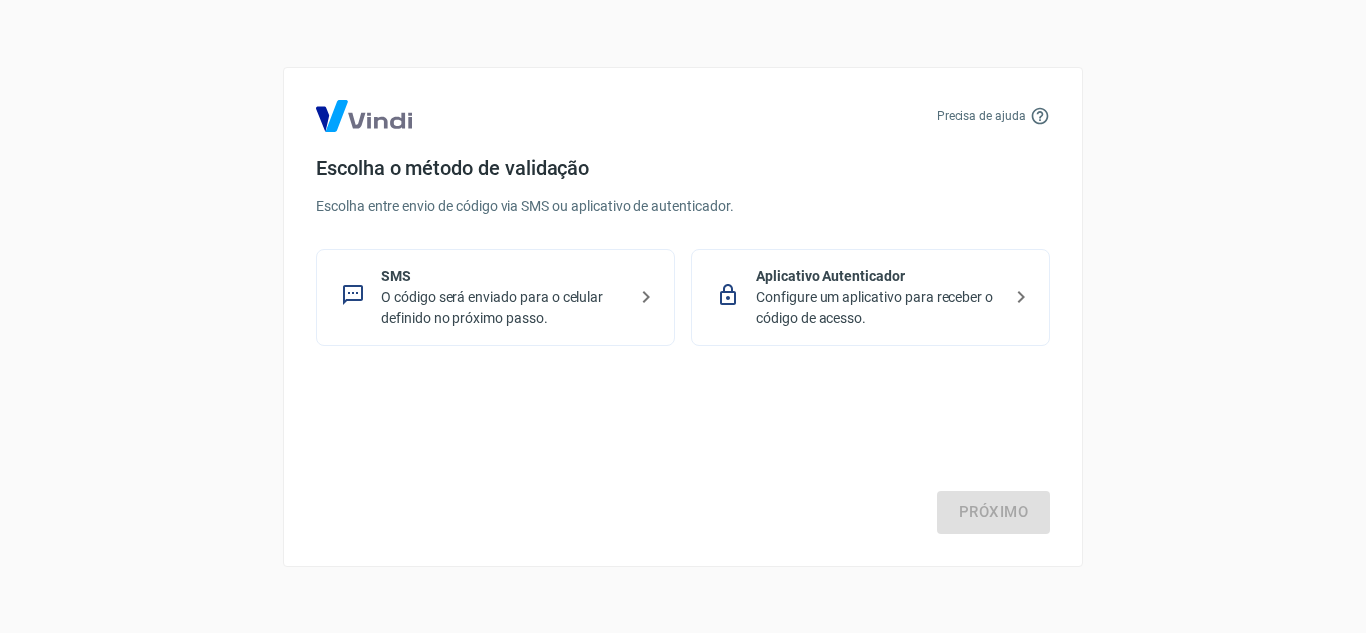 click on "O código será enviado para o celular definido no próximo passo." at bounding box center (503, 308) 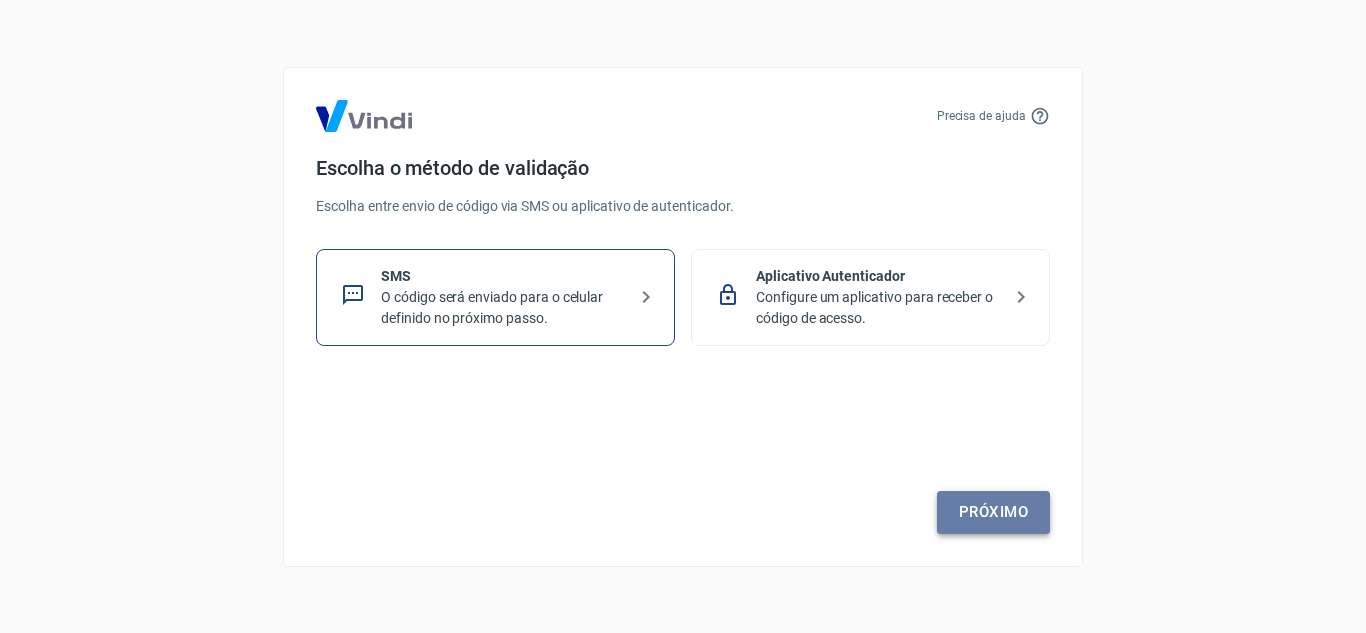 click on "Próximo" at bounding box center (993, 512) 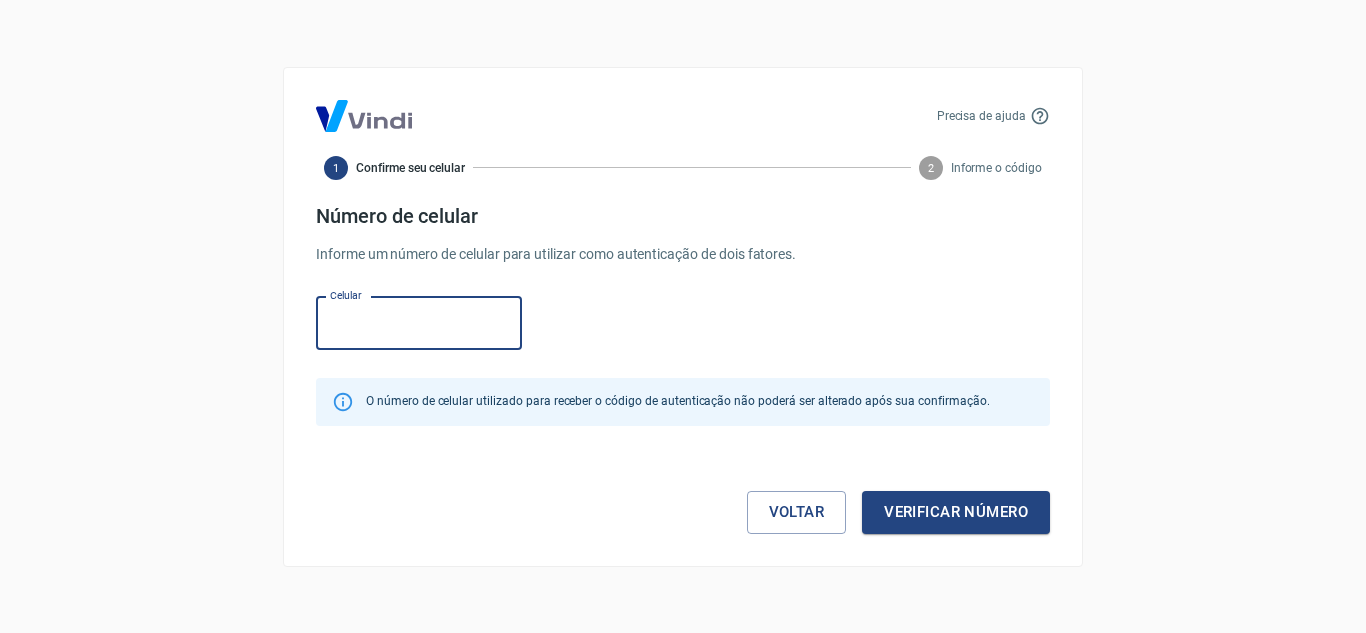 click on "Celular" at bounding box center [419, 323] 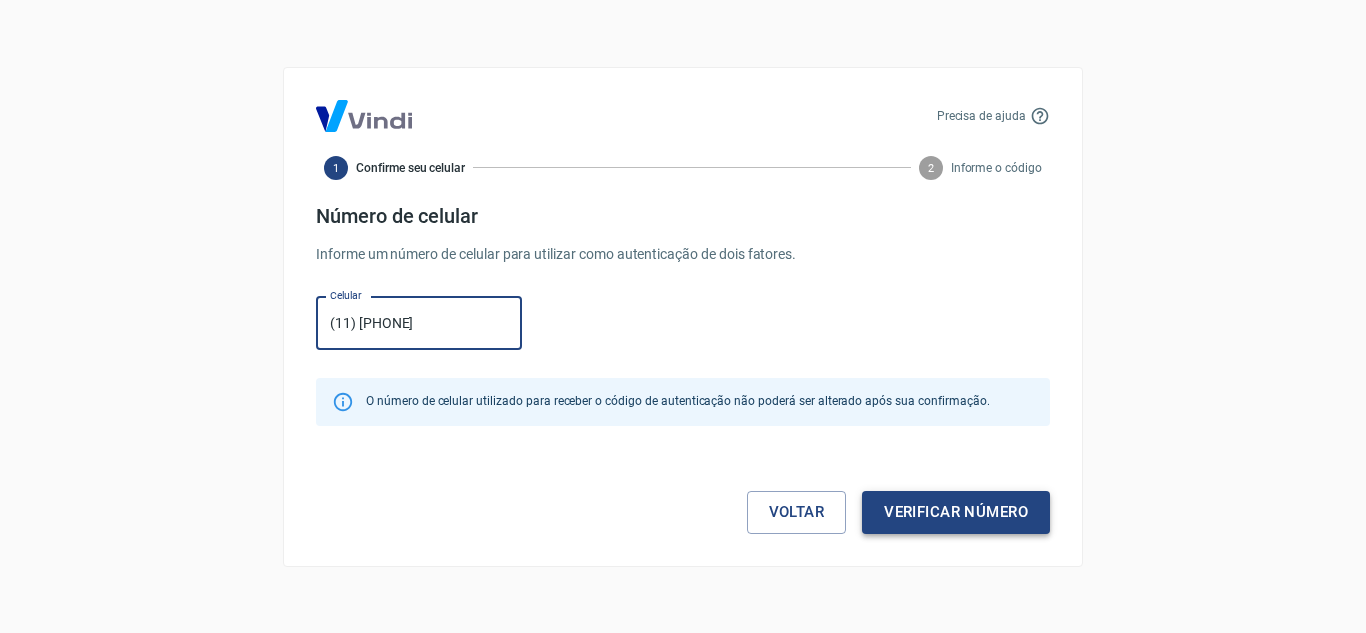 type on "[PHONE]" 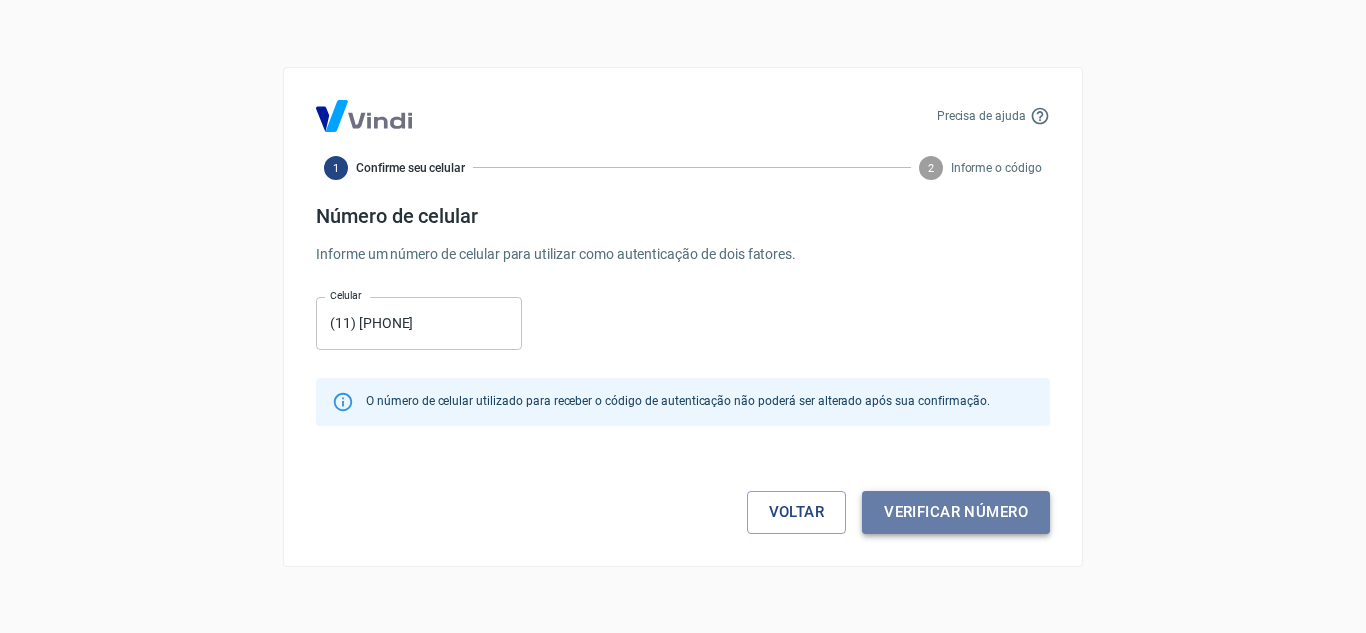 click on "Verificar número" at bounding box center (956, 512) 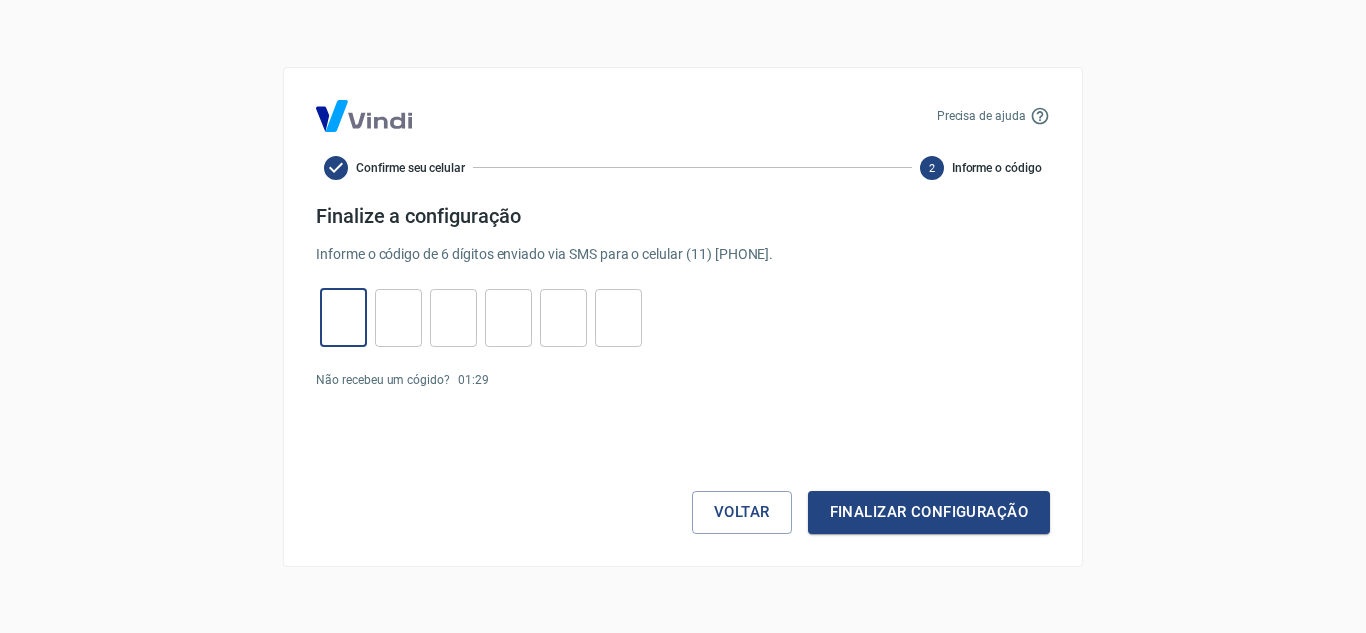 click at bounding box center (343, 317) 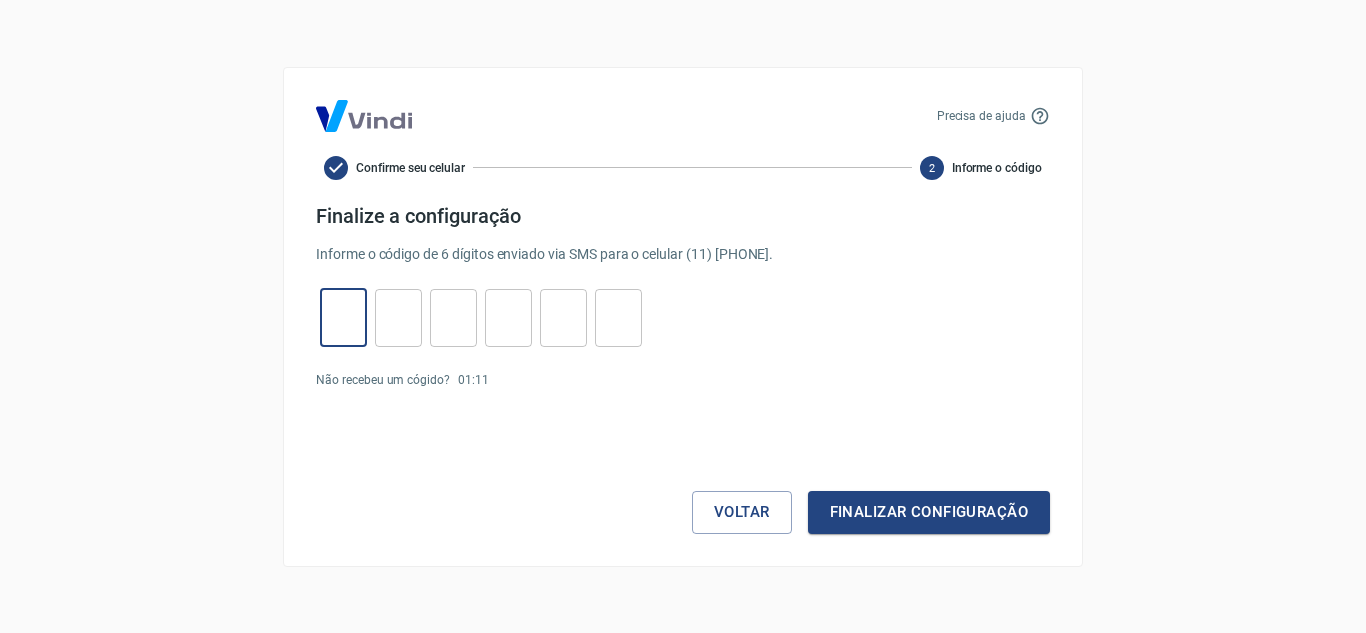 type on "0" 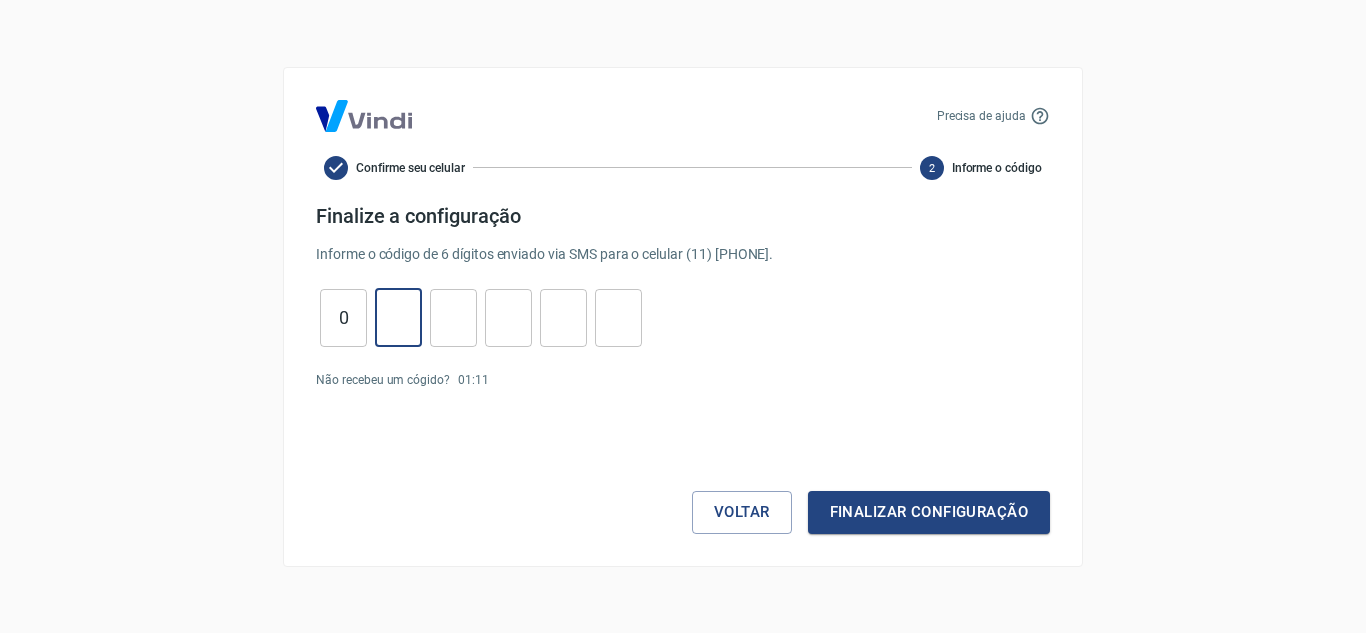 type on "2" 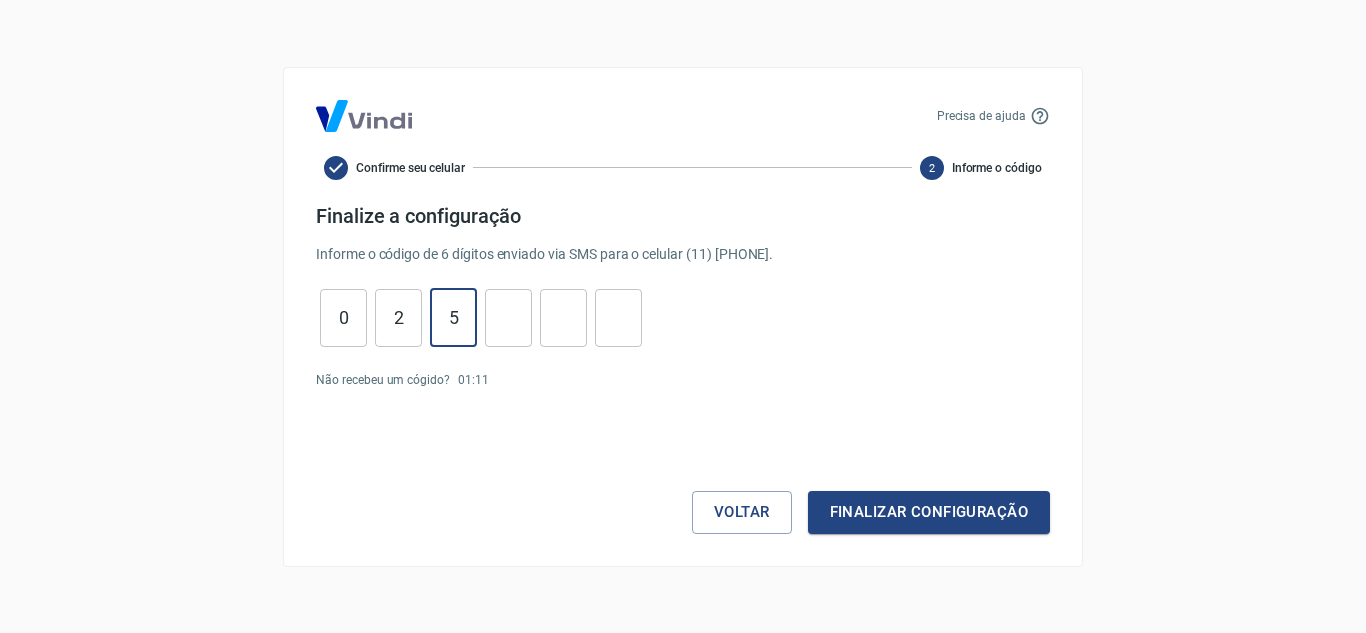 type on "5" 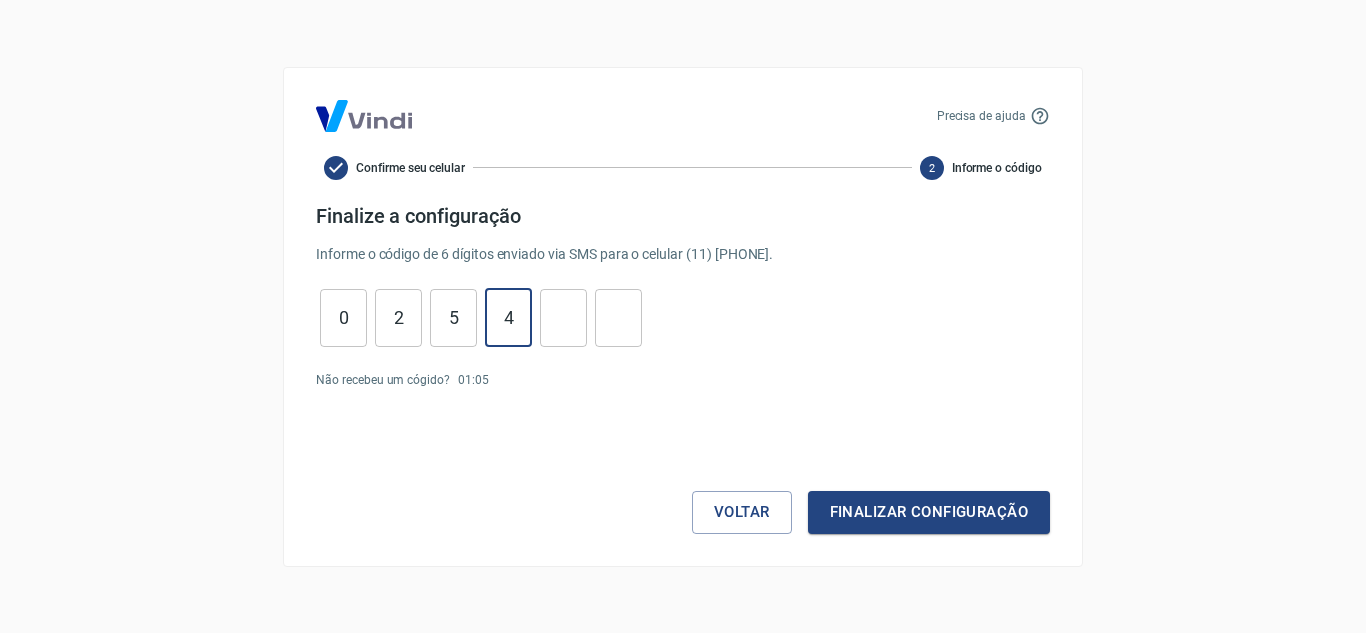 type on "4" 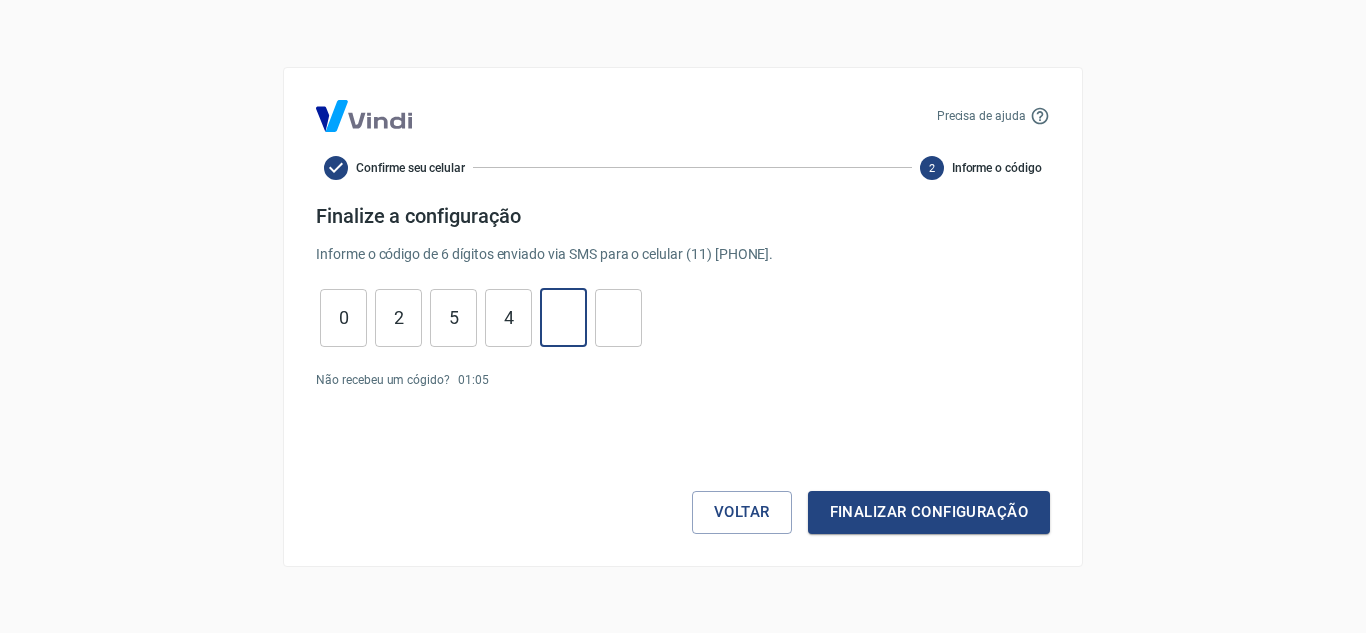 type on "3" 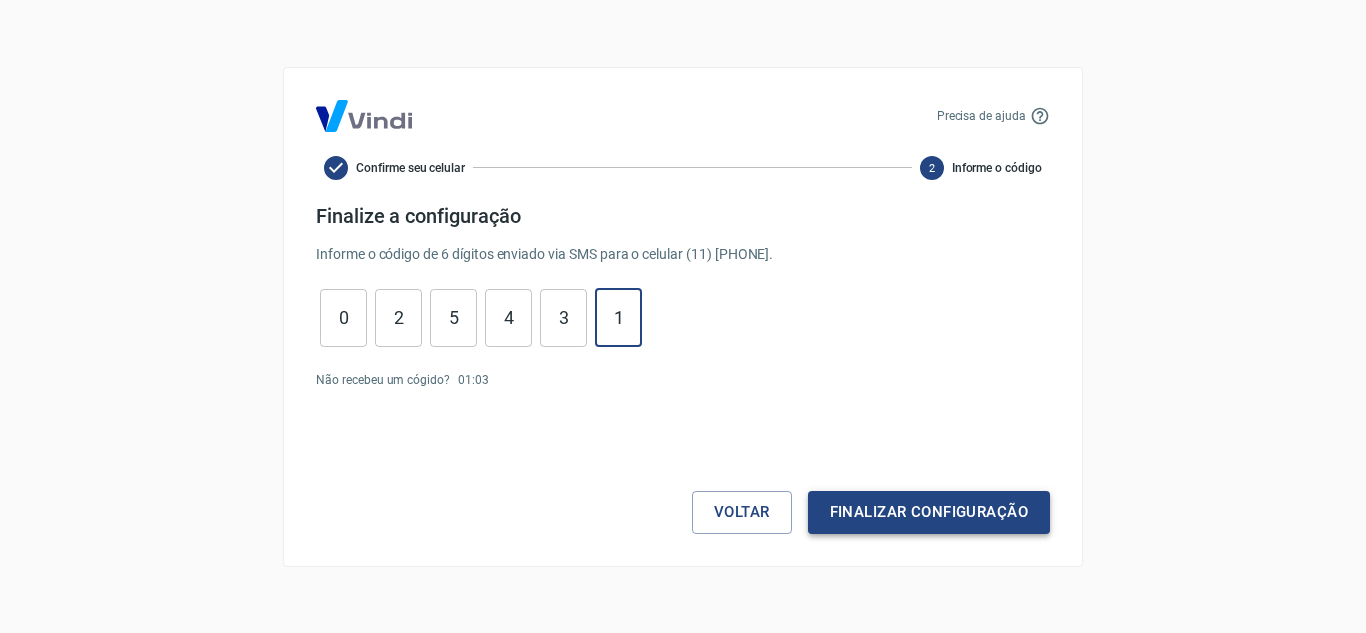 type on "1" 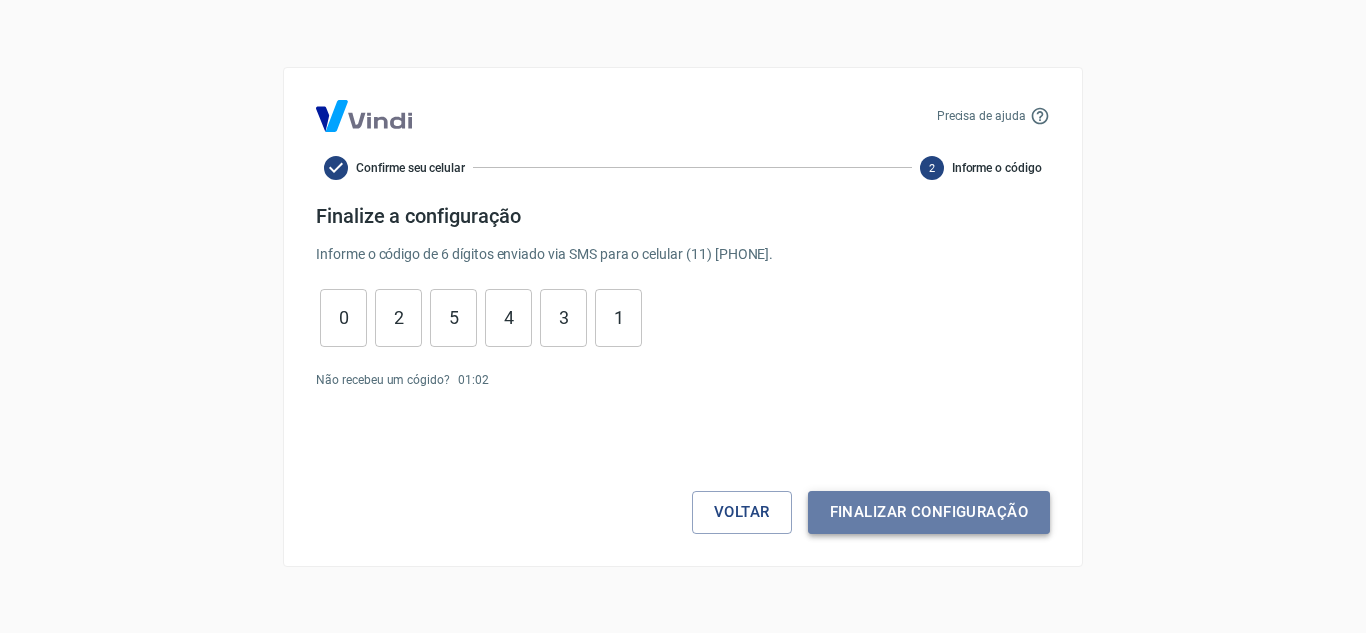 click on "Finalizar configuração" at bounding box center (929, 512) 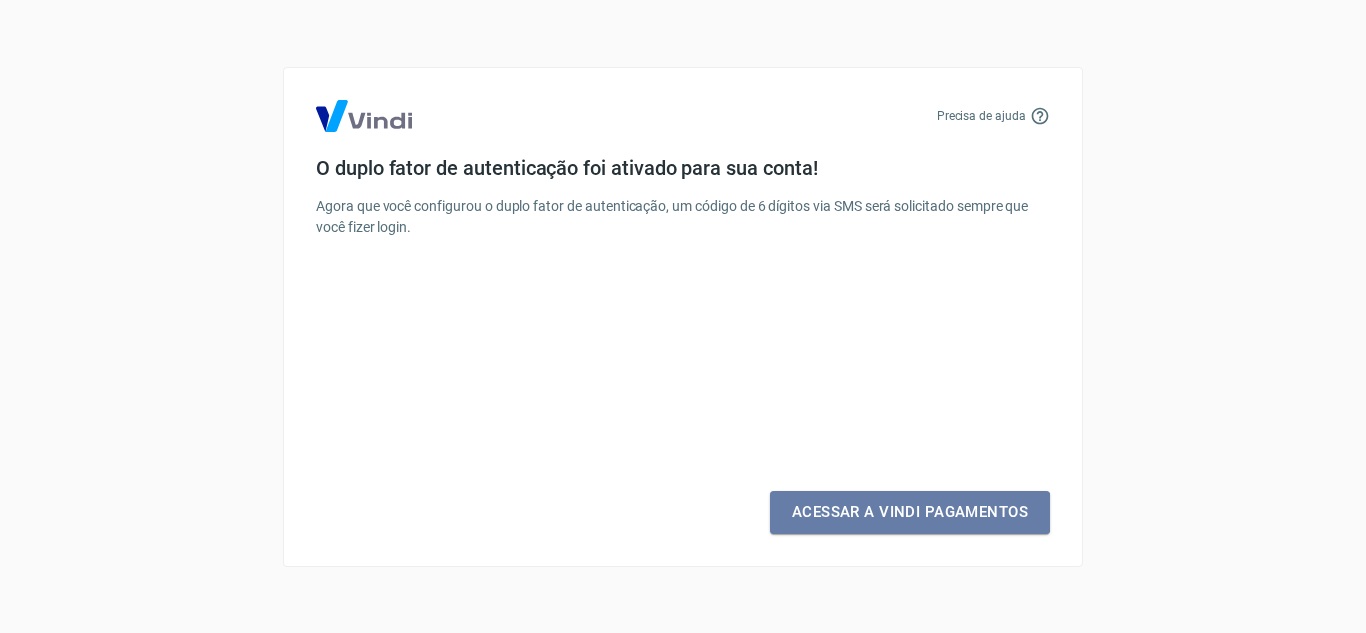click on "Acessar a Vindi Pagamentos" at bounding box center (910, 512) 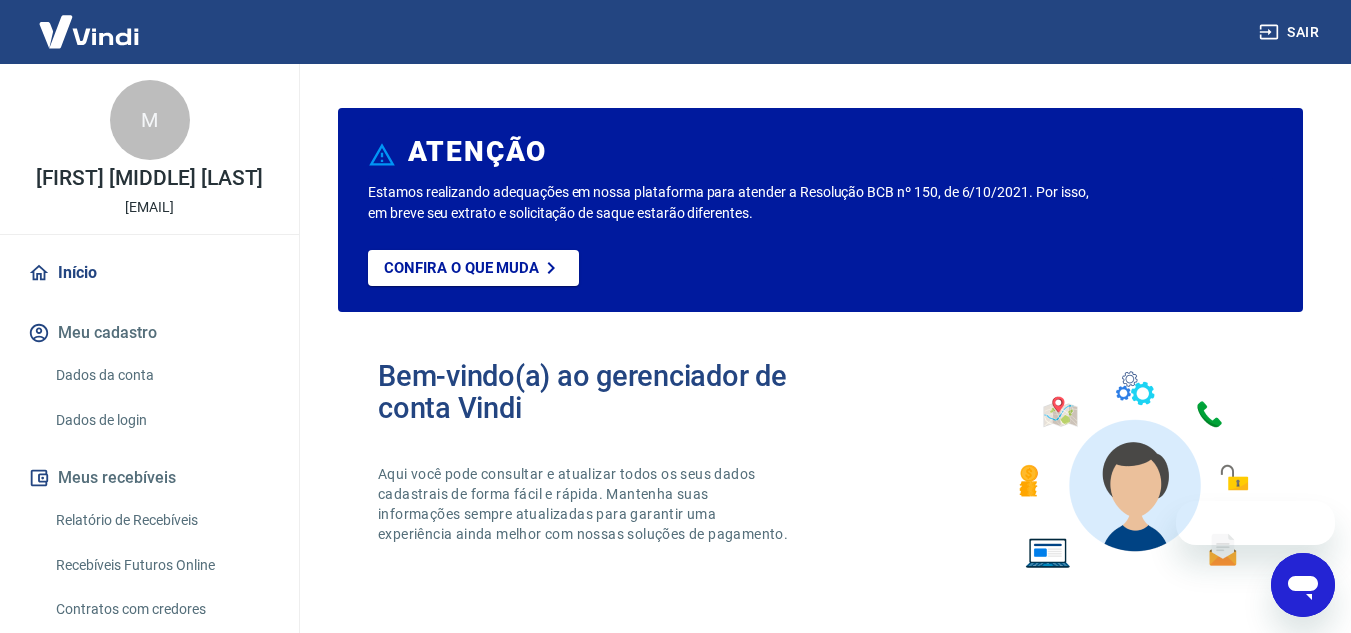 scroll, scrollTop: 0, scrollLeft: 0, axis: both 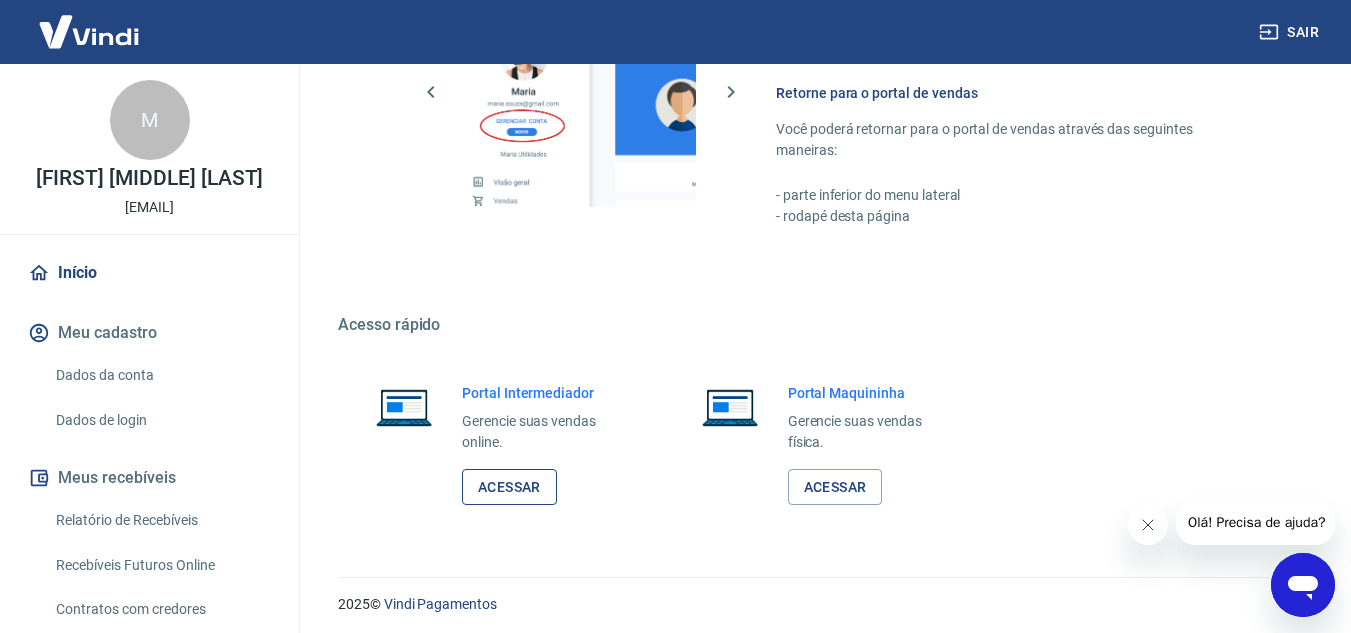 click on "Acessar" at bounding box center (509, 487) 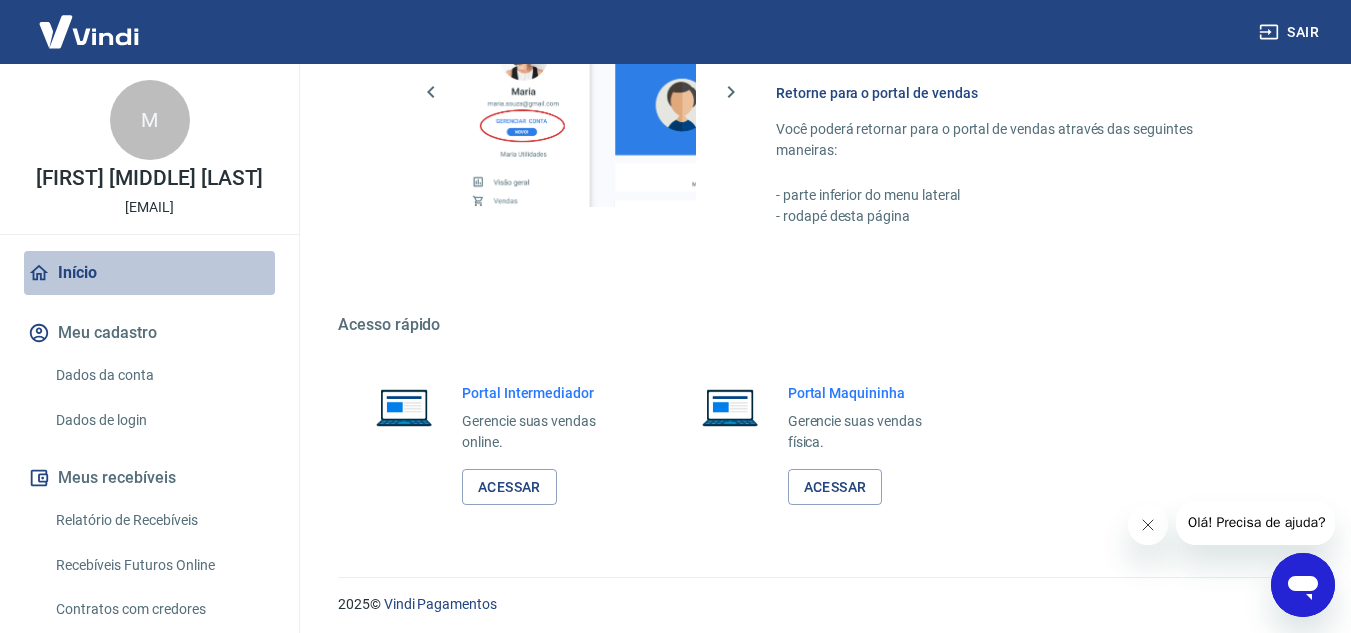 click on "Início" at bounding box center [149, 273] 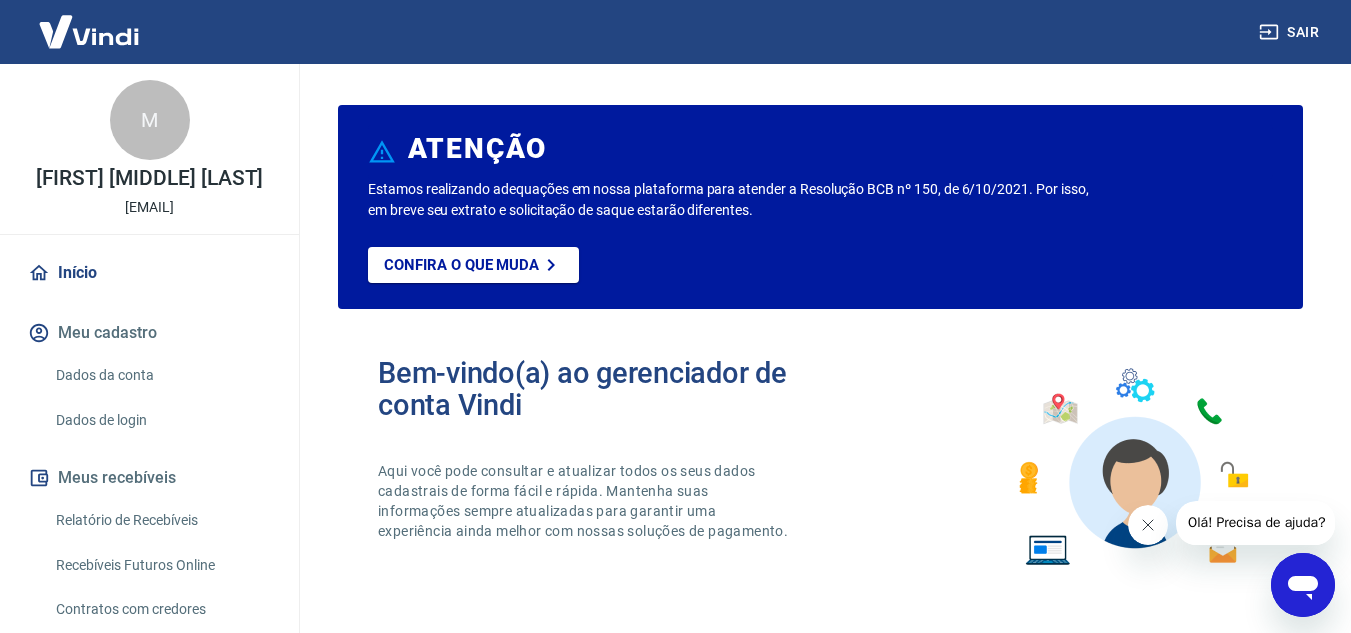 scroll, scrollTop: 0, scrollLeft: 0, axis: both 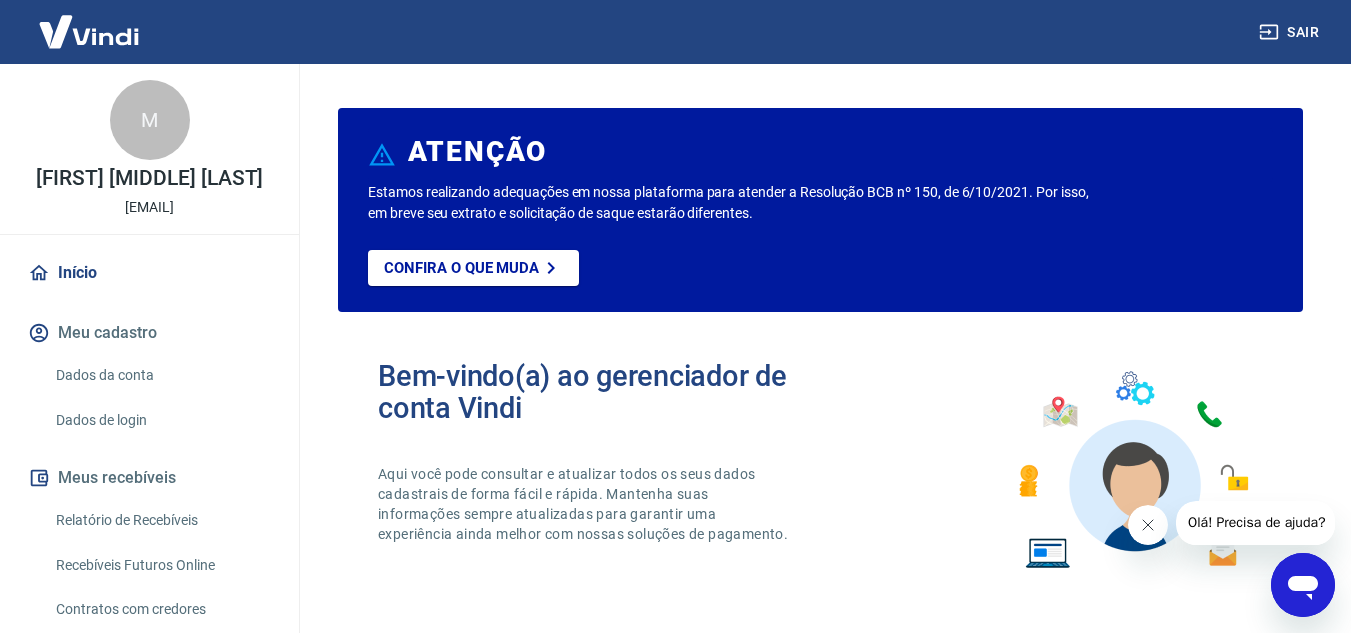 click on "ATENÇÃO Estamos realizando adequações em nossa plataforma para atender a Resolução BCB nº 150, de 6/10/2021. Por isso, em breve seu extrato e solicitação de saque estarão diferentes. Confira o que muda Bem-vindo(a) ao gerenciador de conta Vindi Aqui você pode consultar e atualizar todos os seus dados cadastrais de forma fácil e rápida. Mantenha suas informações sempre atualizadas para garantir uma experiência ainda melhor com nossas soluções de pagamento. O que deseja fazer hoje? Informações pessoais Gestão de dados cadastrais, envio de documentos, alteração de telefone e endereços. Segurança Alteração de senha, autenticação em duas etapas, histórico de logins, gerenciamento de dispositivos. Fácil de acessar Para acessar este gerenciador, basta clicar em “Gerenciar conta” no menu lateral do portal de vendas. Retorne para o portal de vendas Você poderá retornar para o portal de vendas através das seguintes maneiras: - parte inferior do menu lateral - rodapé desta página" at bounding box center (820, 913) 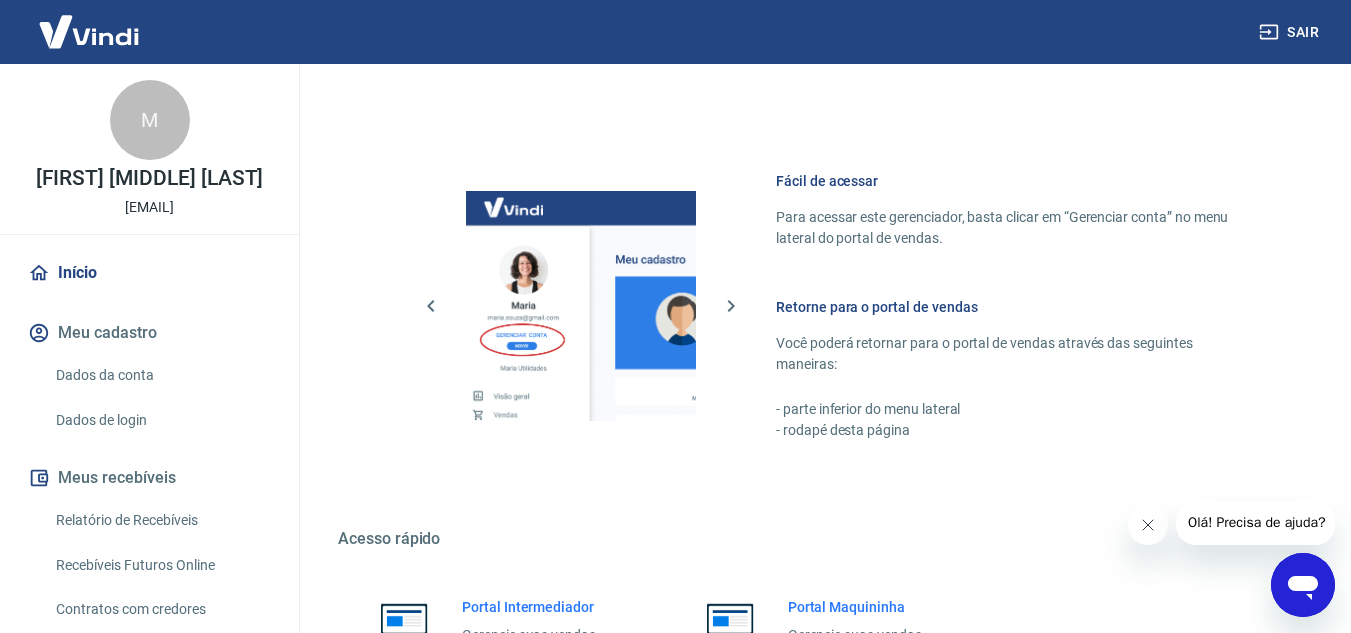 scroll, scrollTop: 986, scrollLeft: 0, axis: vertical 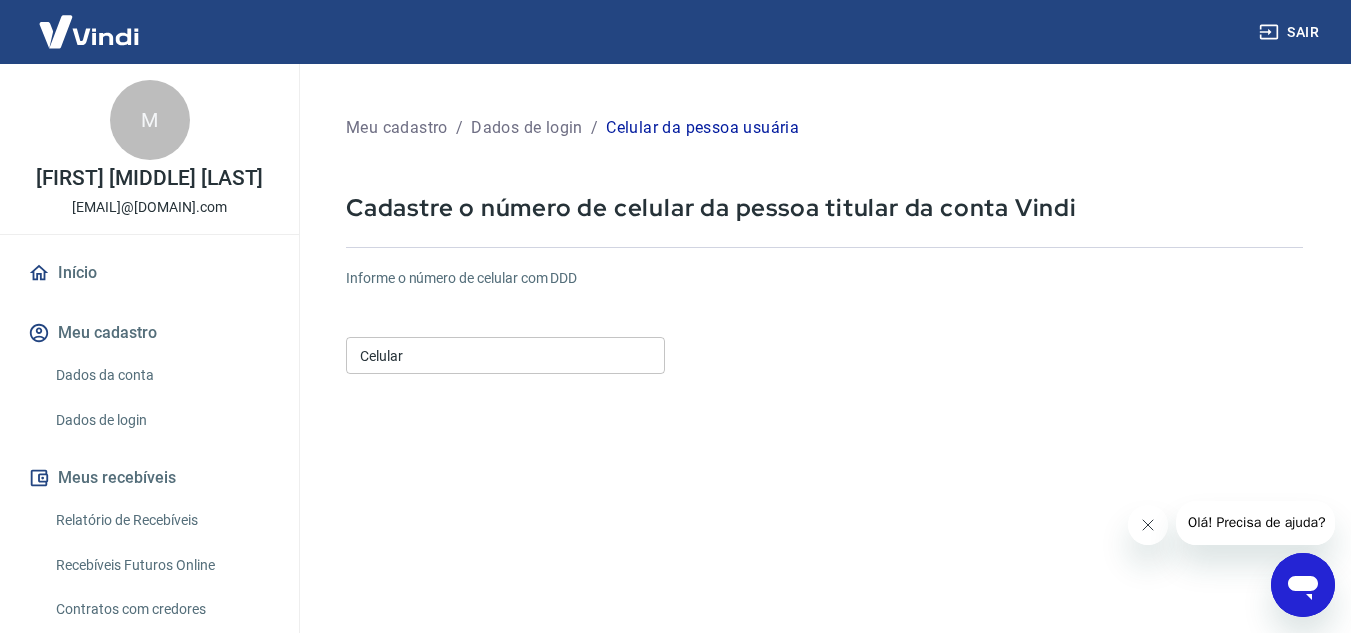 click on "Celular" at bounding box center (505, 355) 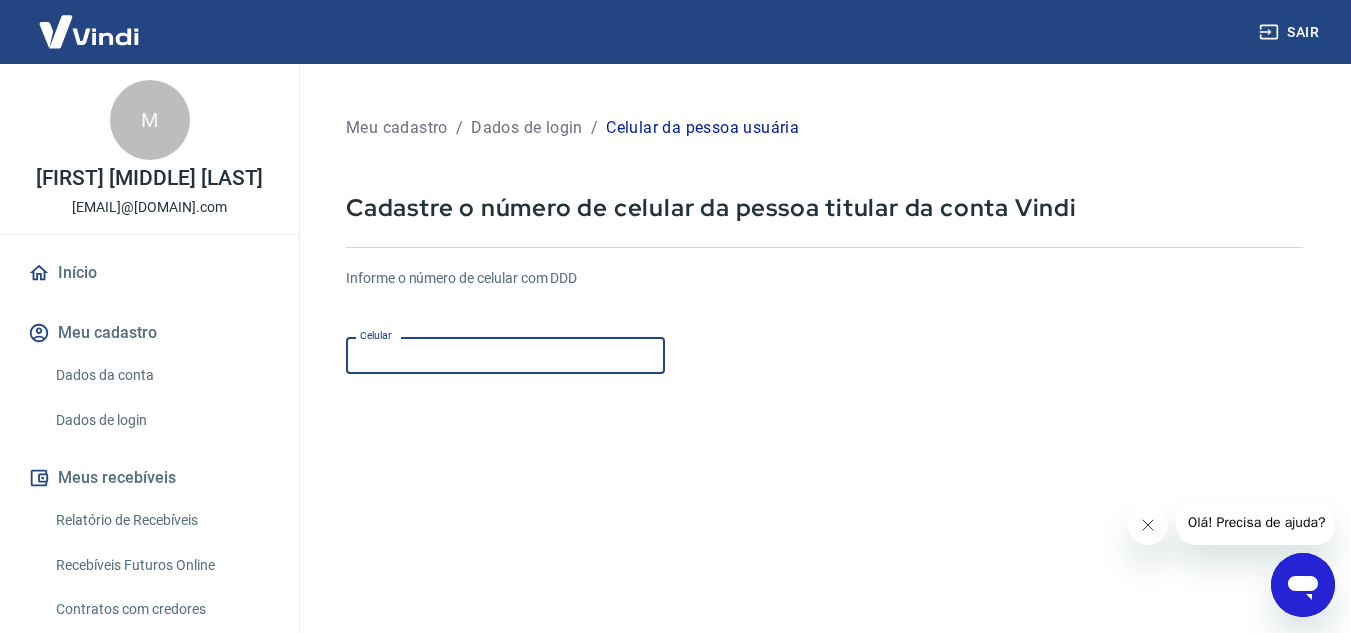 type on "[PHONE]" 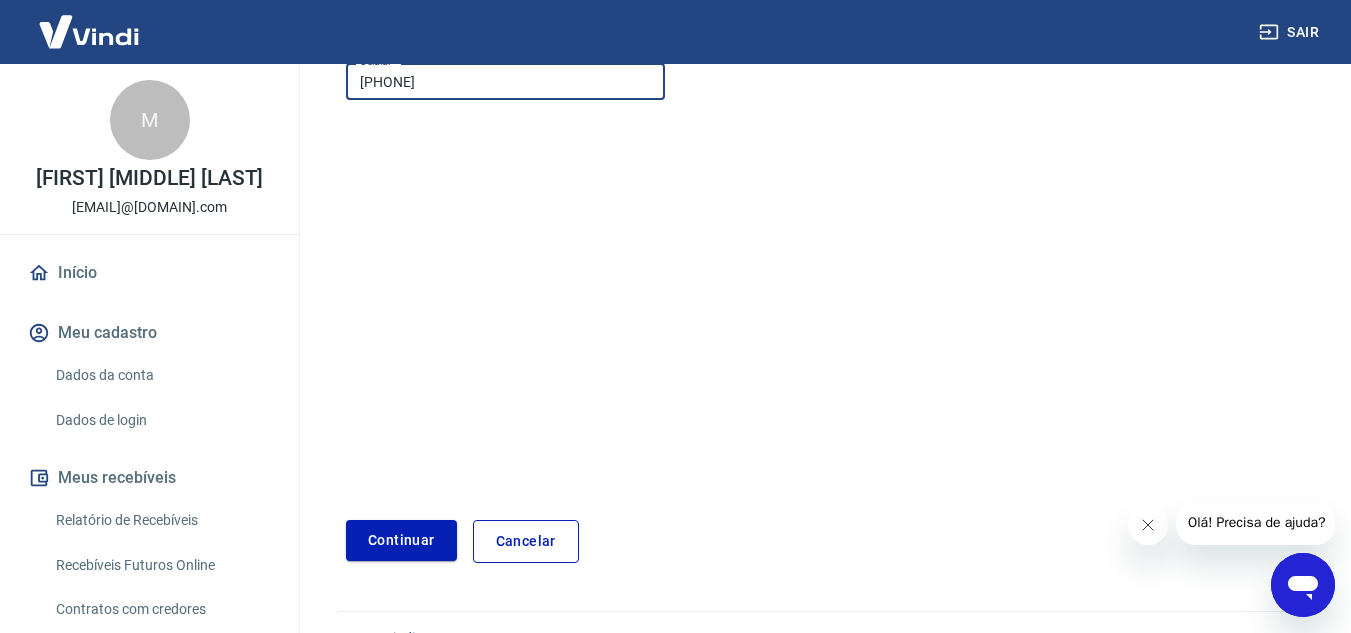 scroll, scrollTop: 314, scrollLeft: 0, axis: vertical 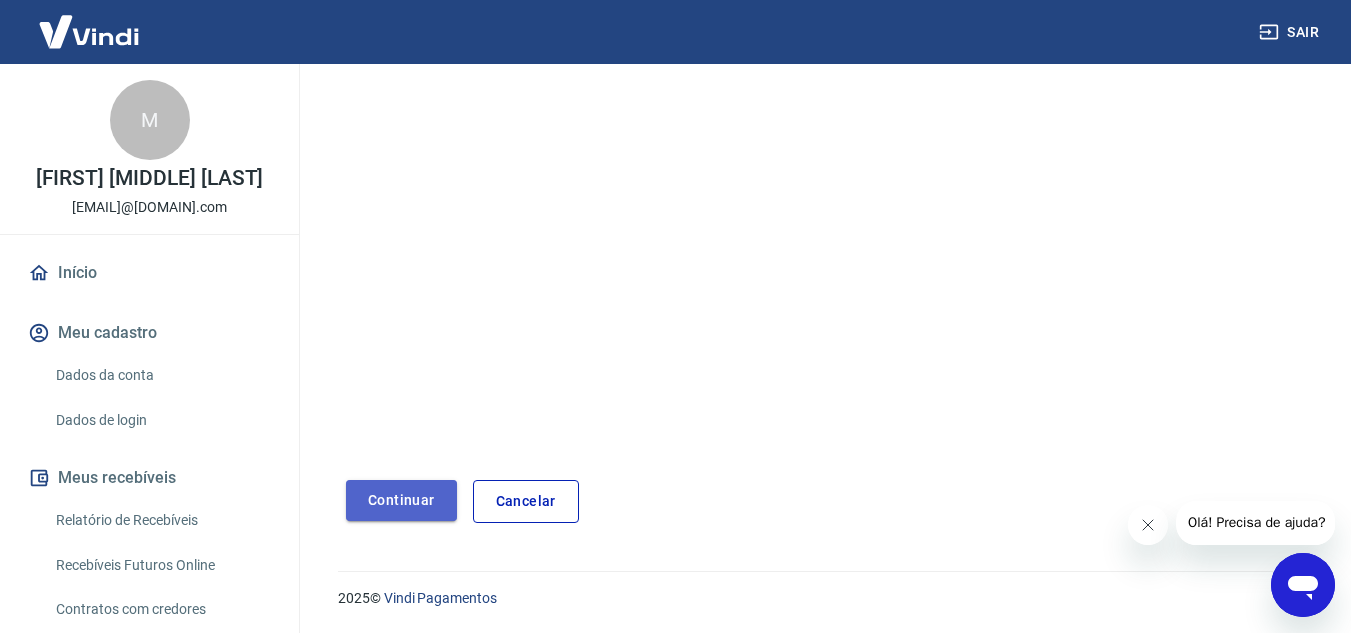click on "Continuar" at bounding box center (401, 500) 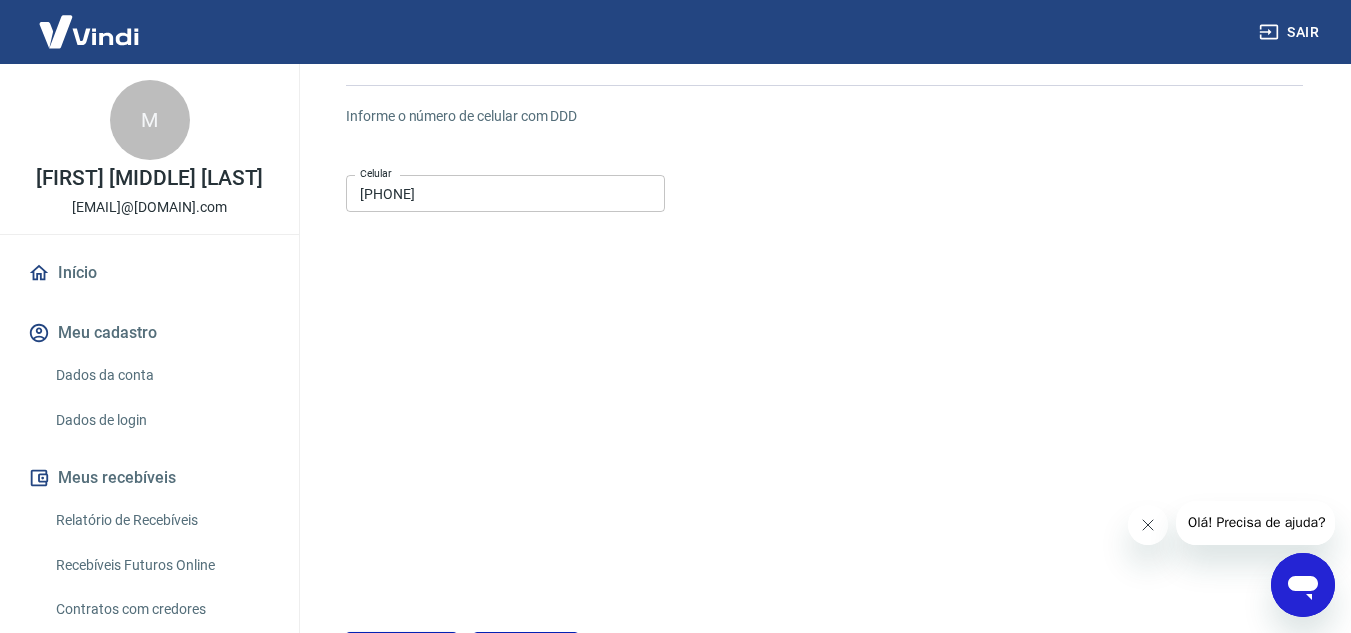 scroll, scrollTop: 167, scrollLeft: 0, axis: vertical 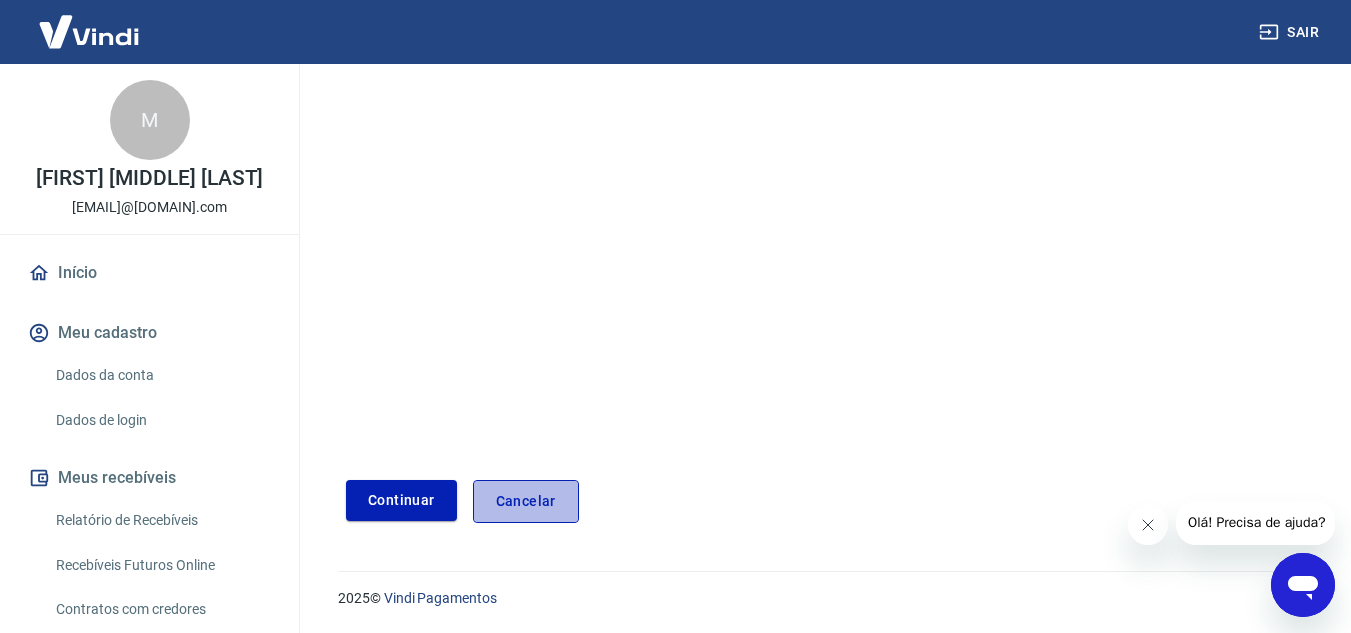 click on "Cancelar" at bounding box center (526, 501) 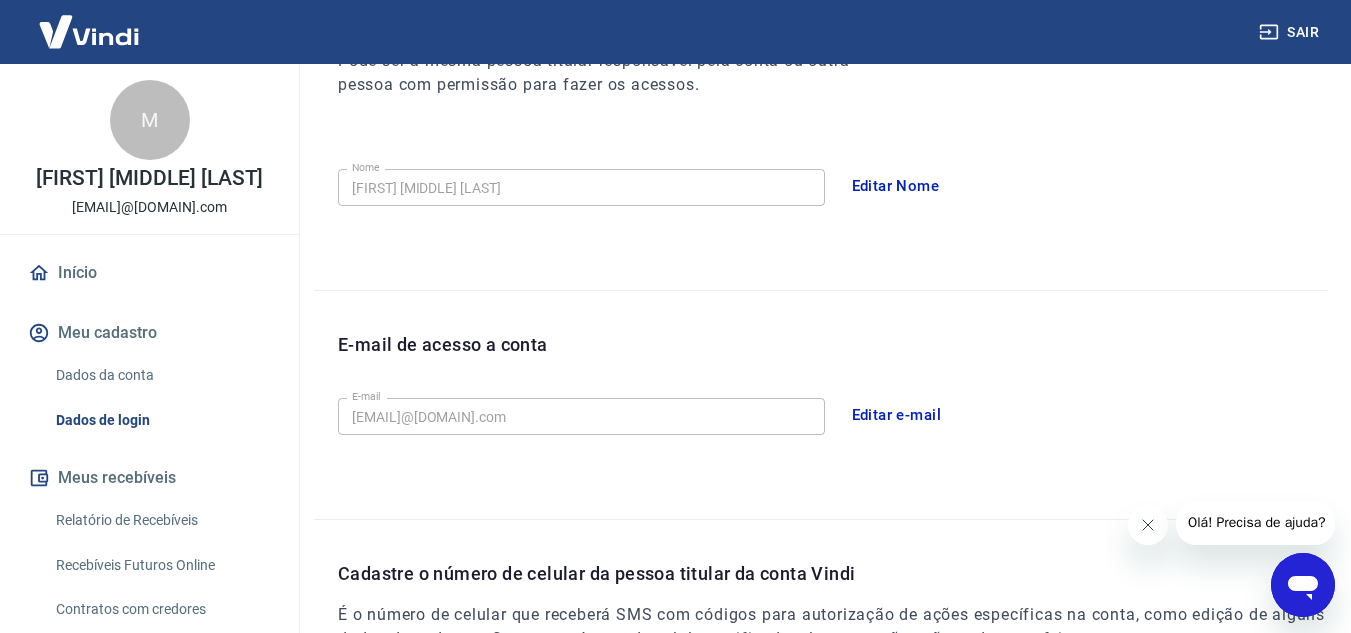 scroll, scrollTop: 648, scrollLeft: 0, axis: vertical 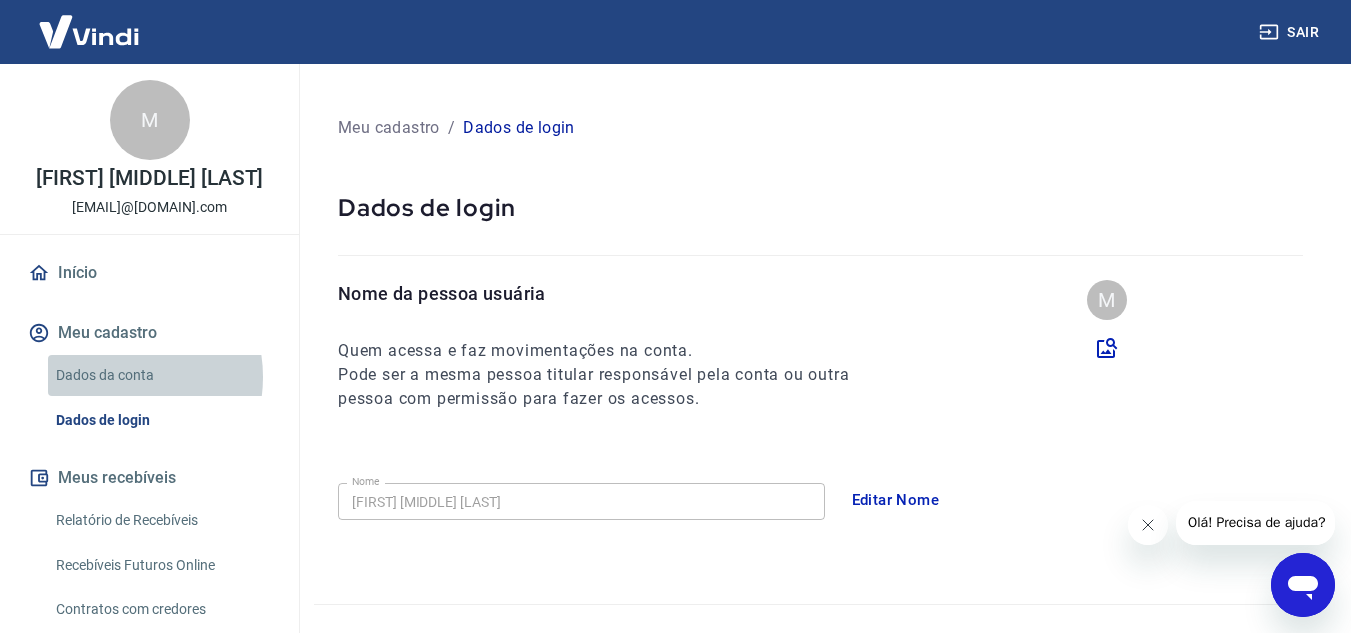 click on "Dados da conta" at bounding box center (161, 375) 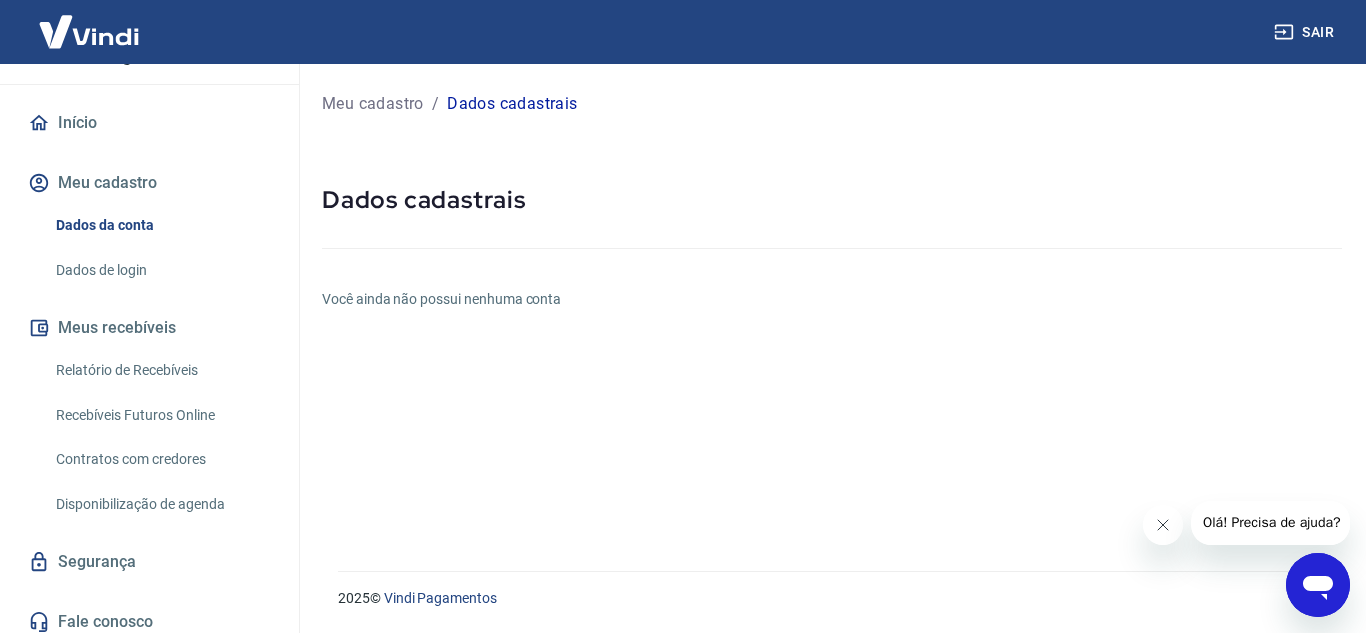 scroll, scrollTop: 182, scrollLeft: 0, axis: vertical 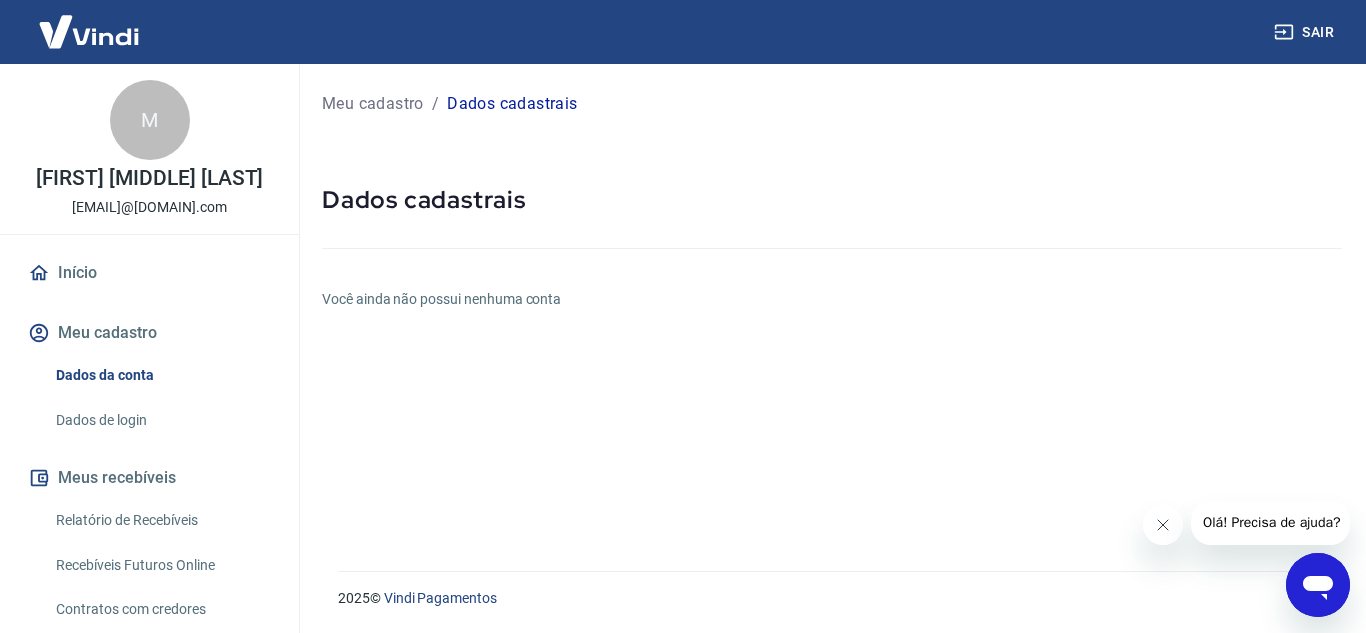 click on "Meu cadastro / Dados cadastrais Dados cadastrais Você ainda não possui nenhuma conta" at bounding box center (832, 305) 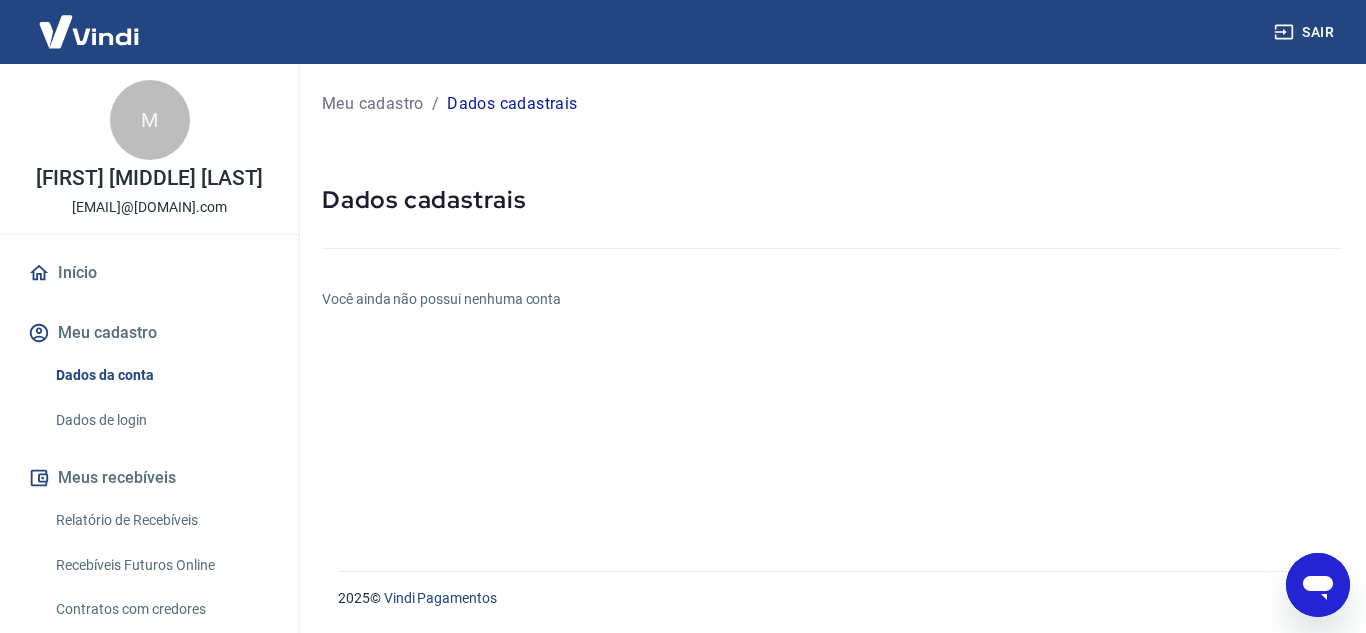 click on "Você ainda não possui nenhuma conta" at bounding box center [832, 299] 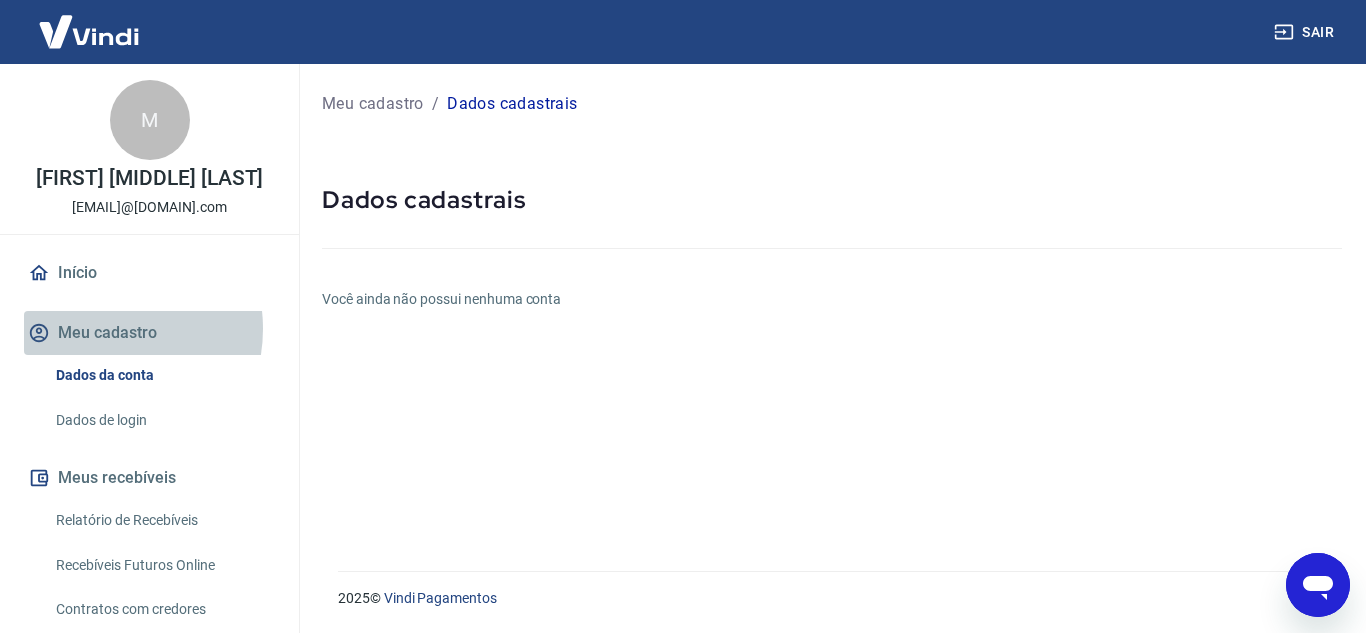 click on "Meu cadastro" at bounding box center [149, 333] 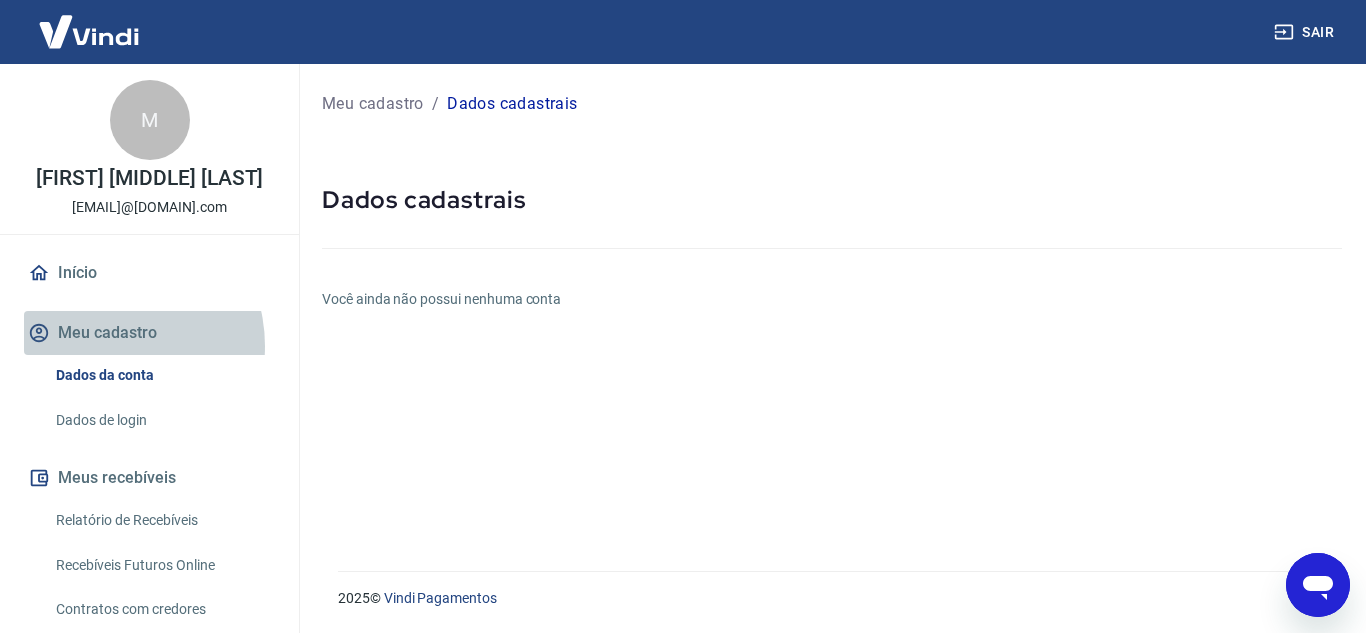 click on "Meu cadastro" at bounding box center [149, 333] 